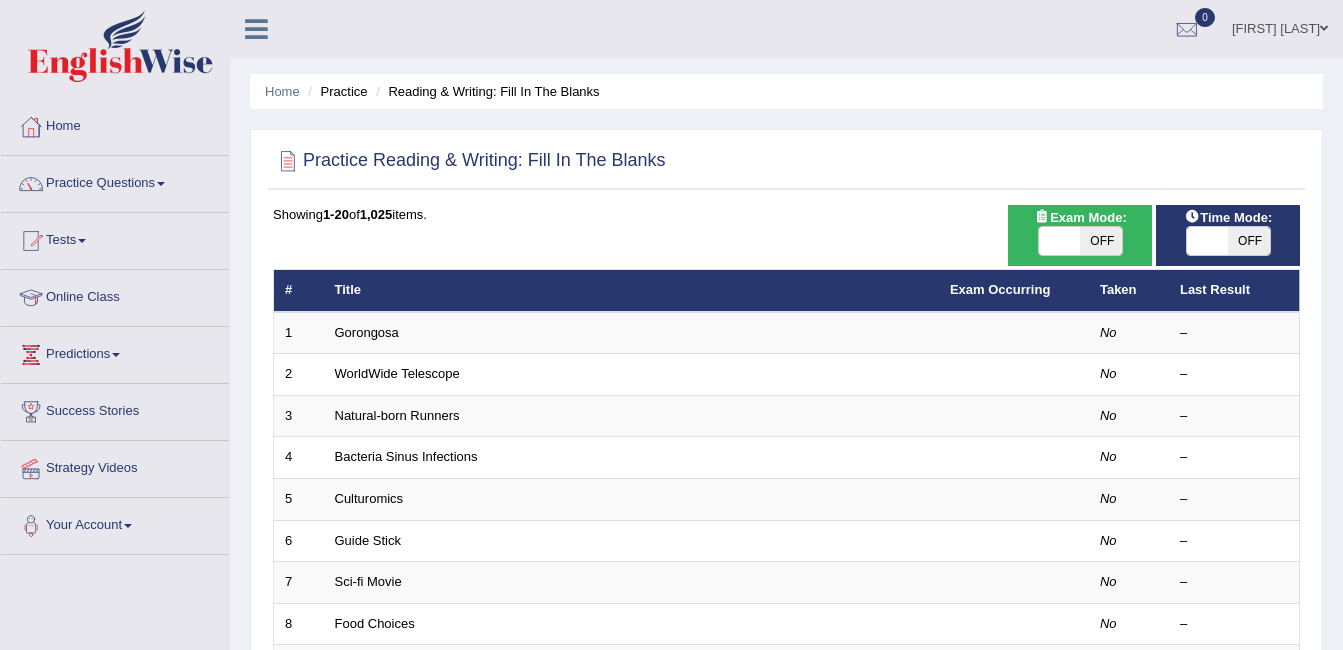 scroll, scrollTop: 0, scrollLeft: 0, axis: both 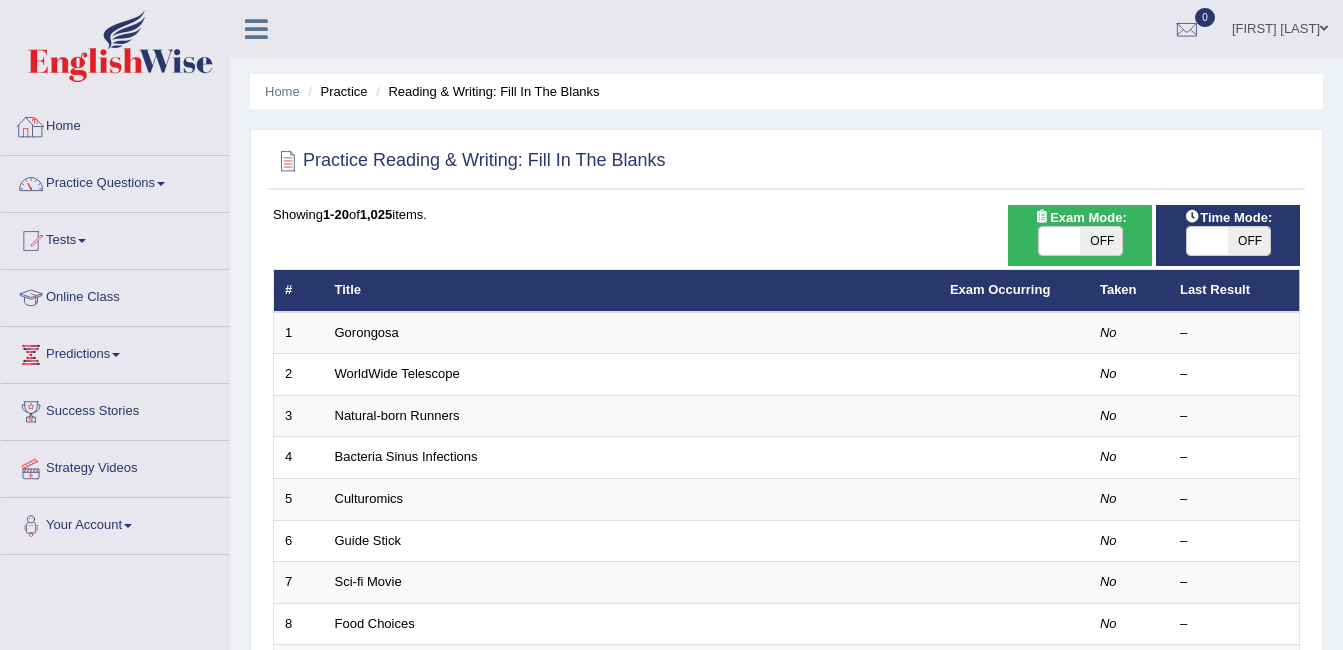 click on "Home" at bounding box center (115, 124) 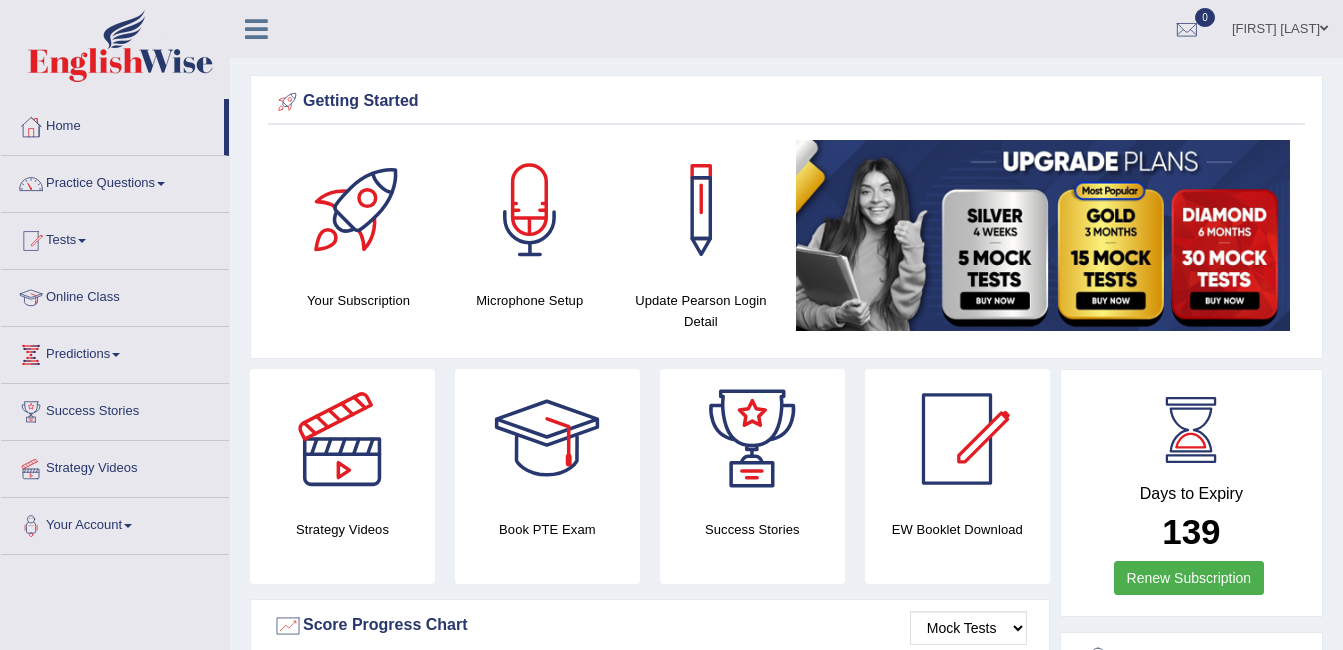 scroll, scrollTop: 0, scrollLeft: 0, axis: both 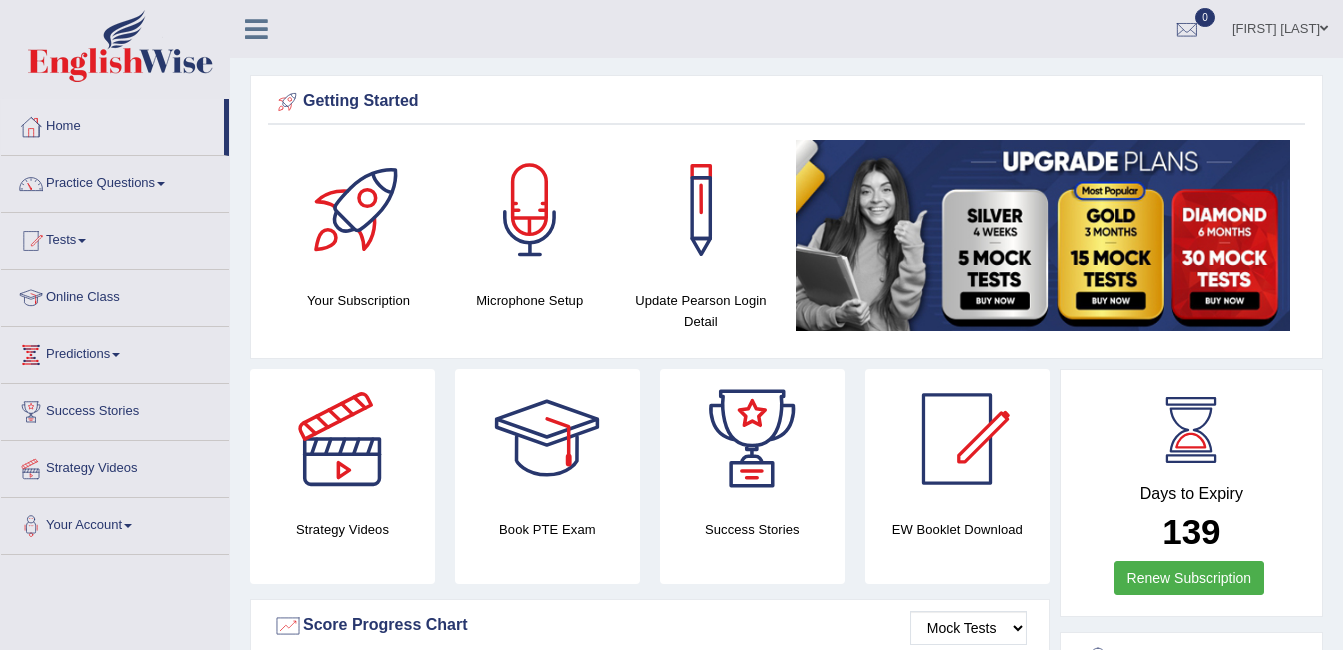 click on "ambika sharma" at bounding box center (1280, 26) 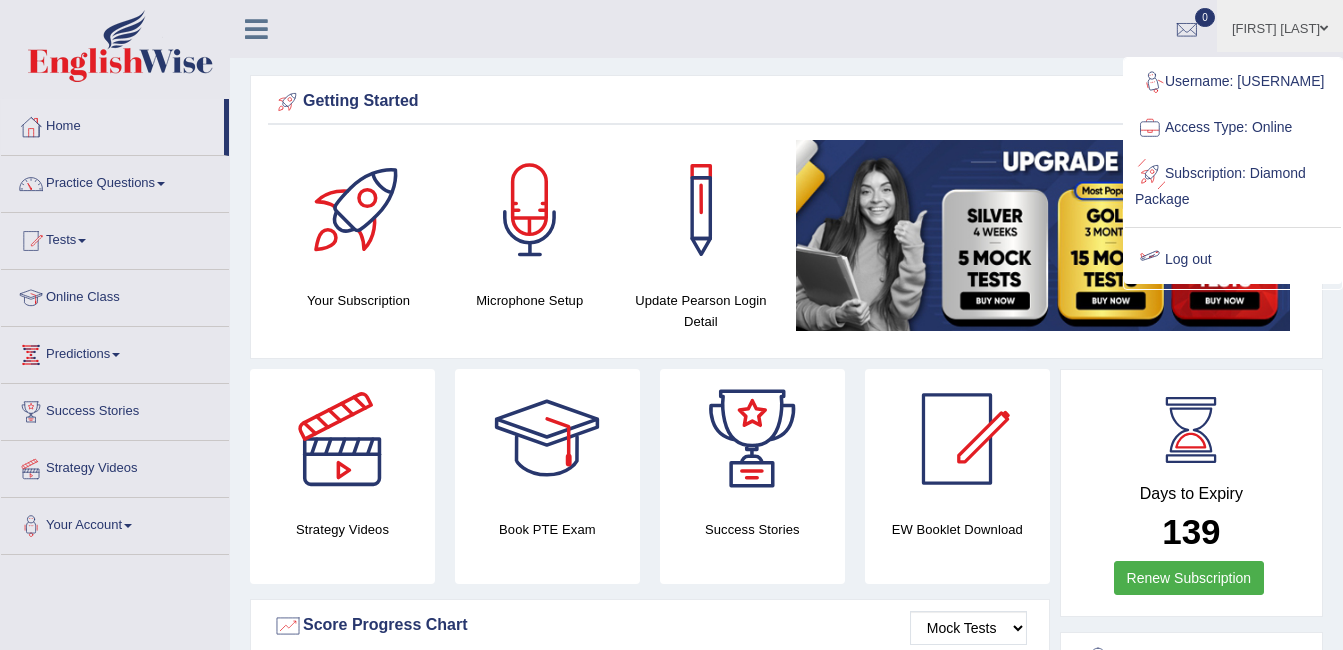 click on "Log out" at bounding box center [1233, 260] 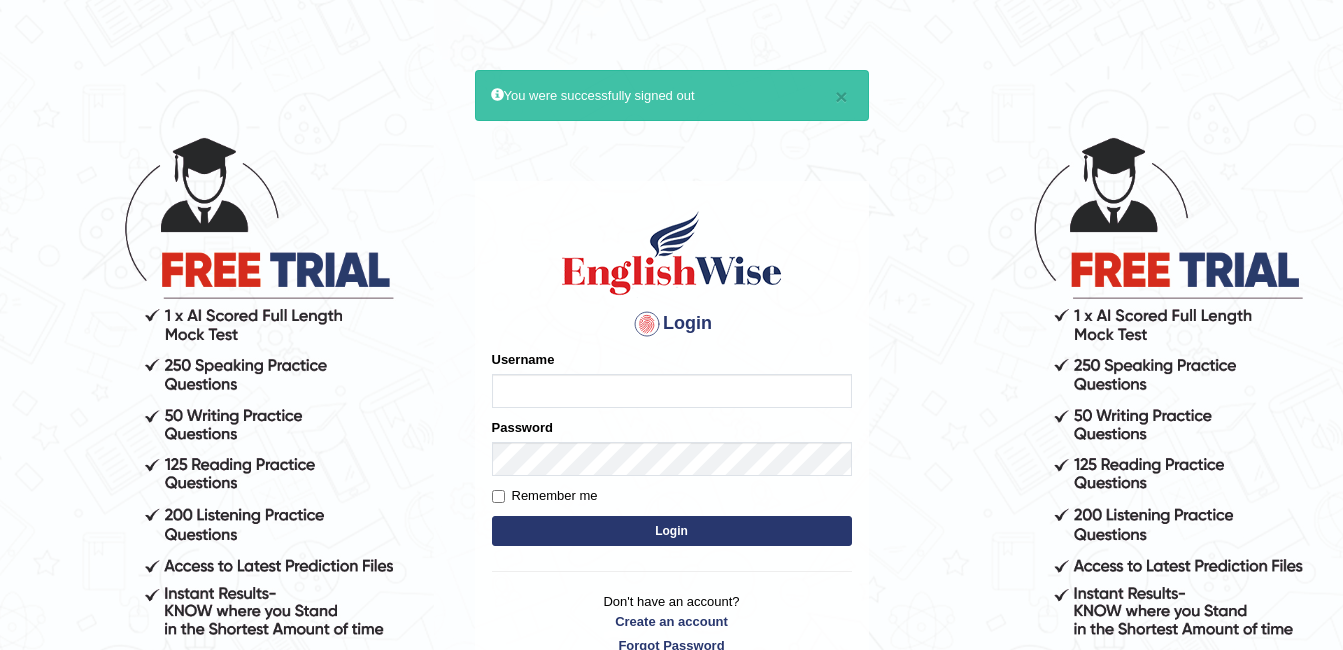 scroll, scrollTop: 0, scrollLeft: 0, axis: both 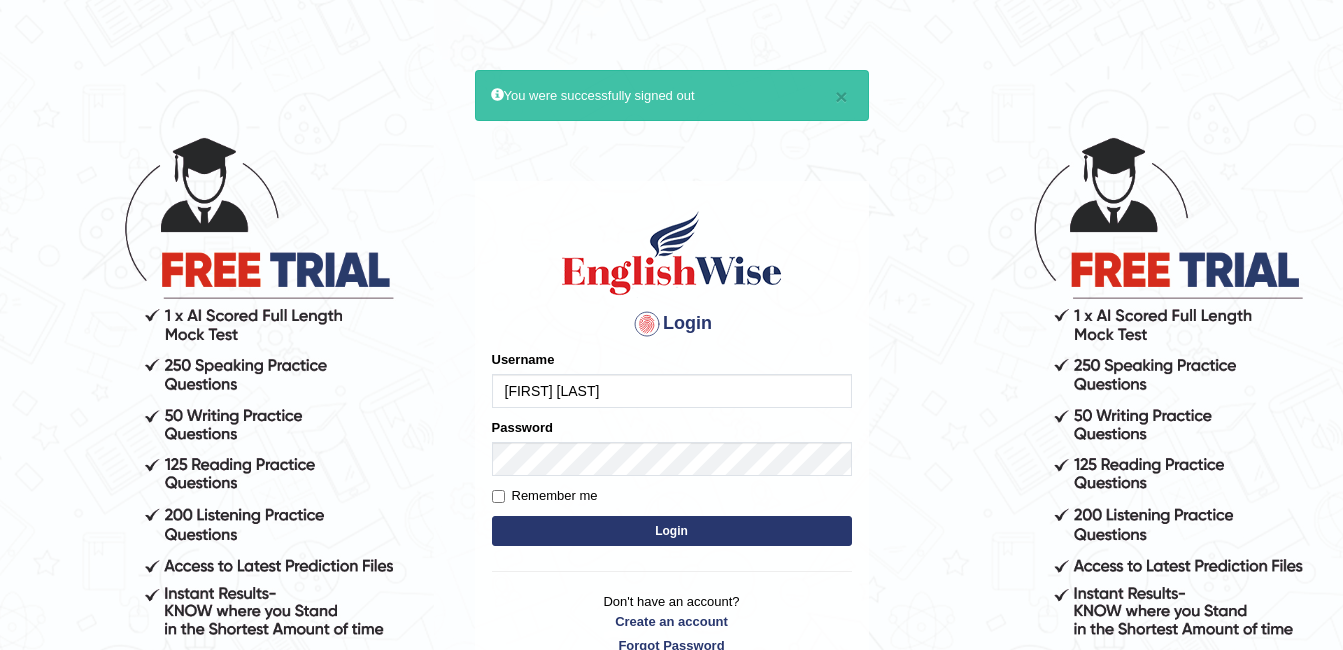 click on "ambikasharma" at bounding box center [672, 391] 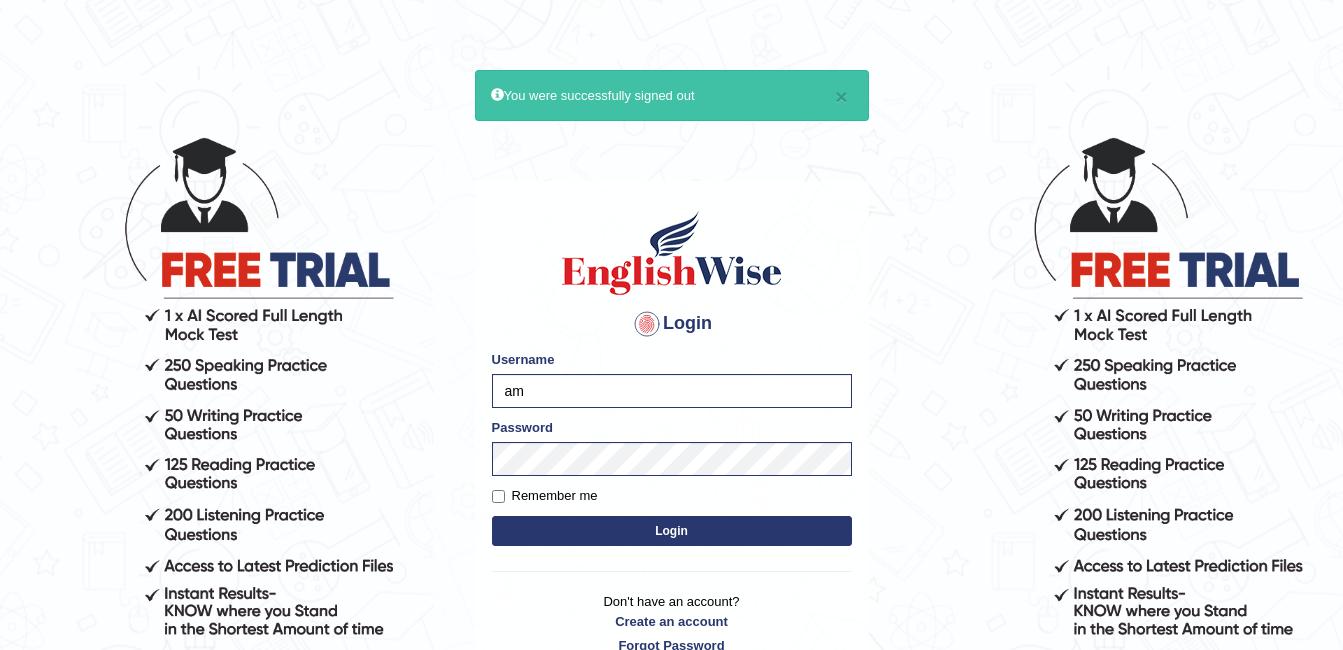 type on "a" 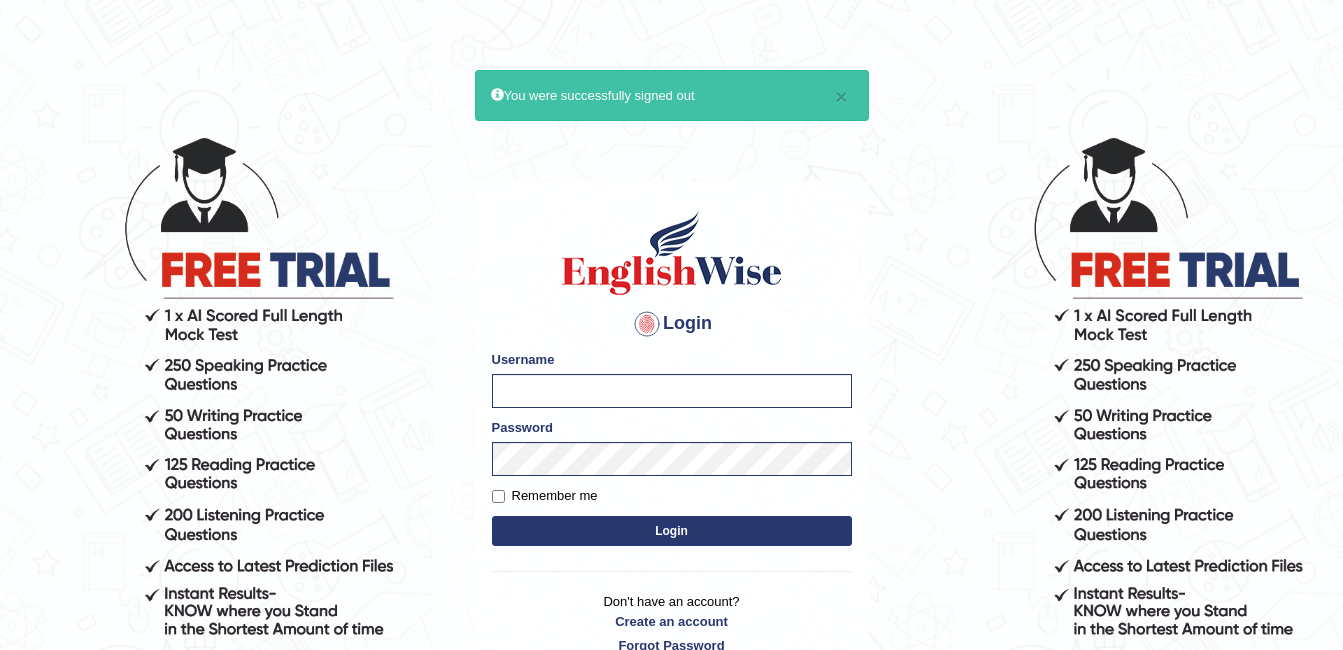 type 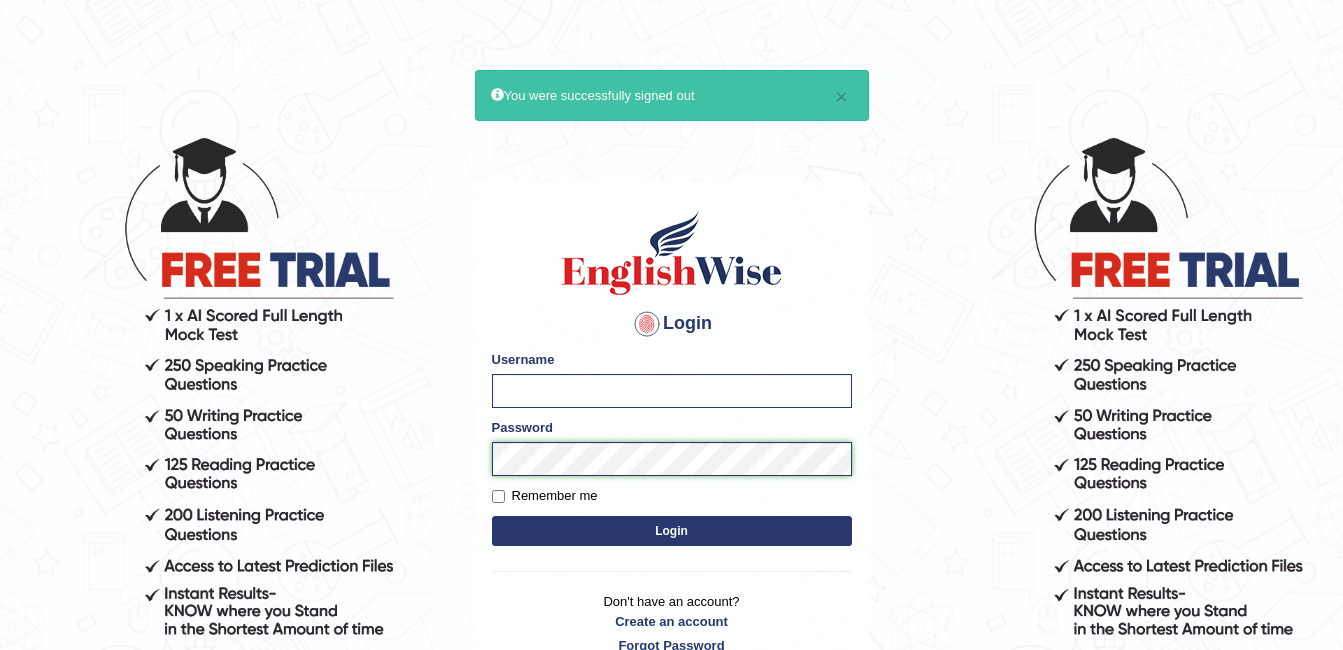 click on "Password" at bounding box center (672, 447) 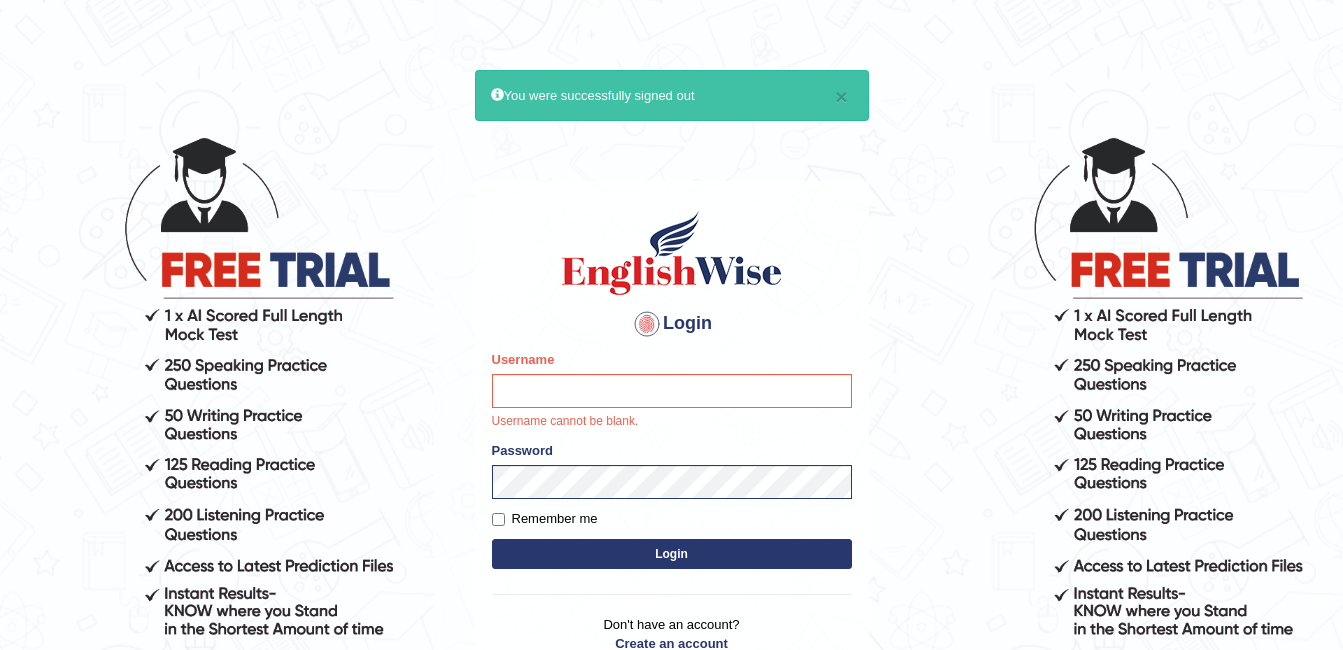click on "×
You were successfully signed out
Login
Please fix the following errors:
Username
Username cannot be blank.
Password
Remember me
Login
Don't have an account?
Create an account
Forgot Password
2025 ©  English Wise.  All Rights Reserved  Back to English Wise" at bounding box center [671, 392] 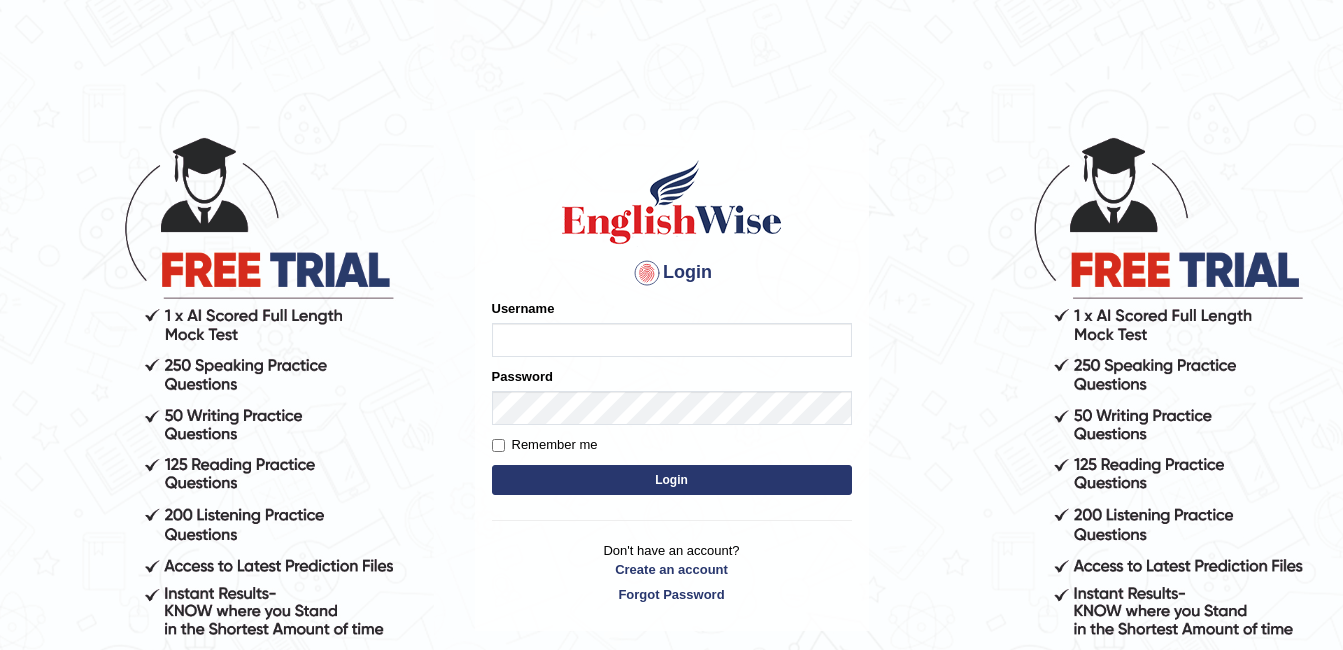 scroll, scrollTop: 0, scrollLeft: 0, axis: both 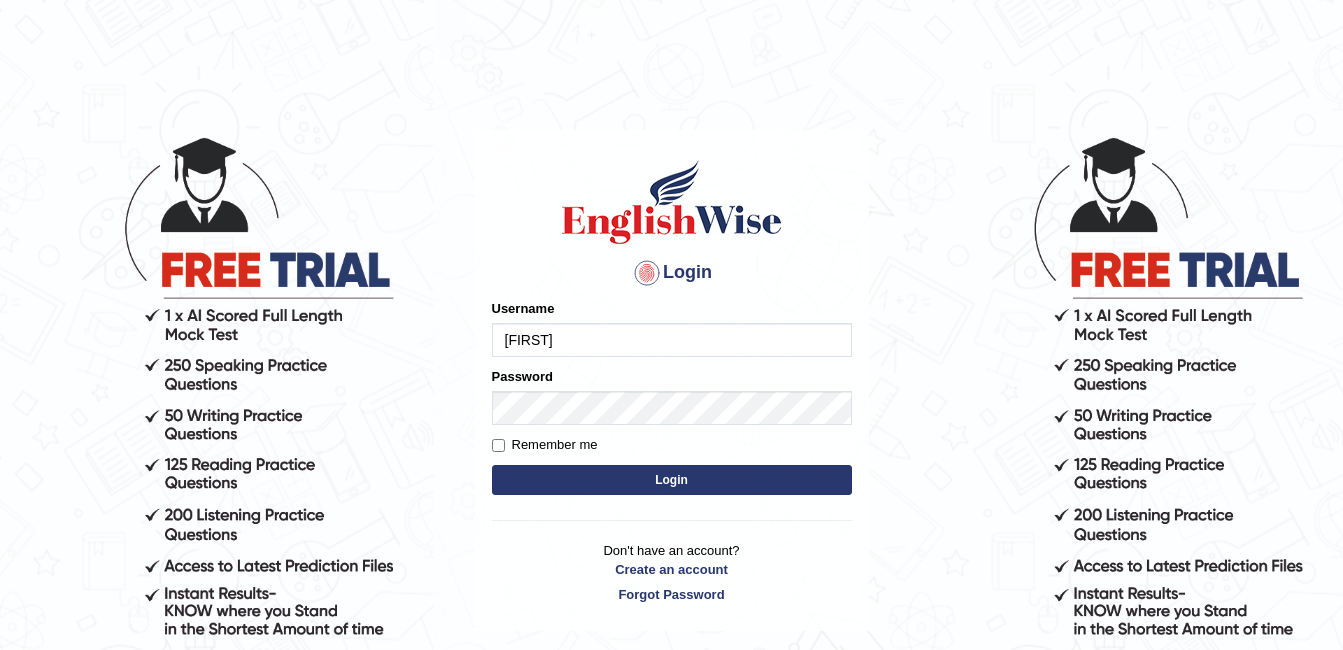 click on "[FIRST]" at bounding box center [672, 340] 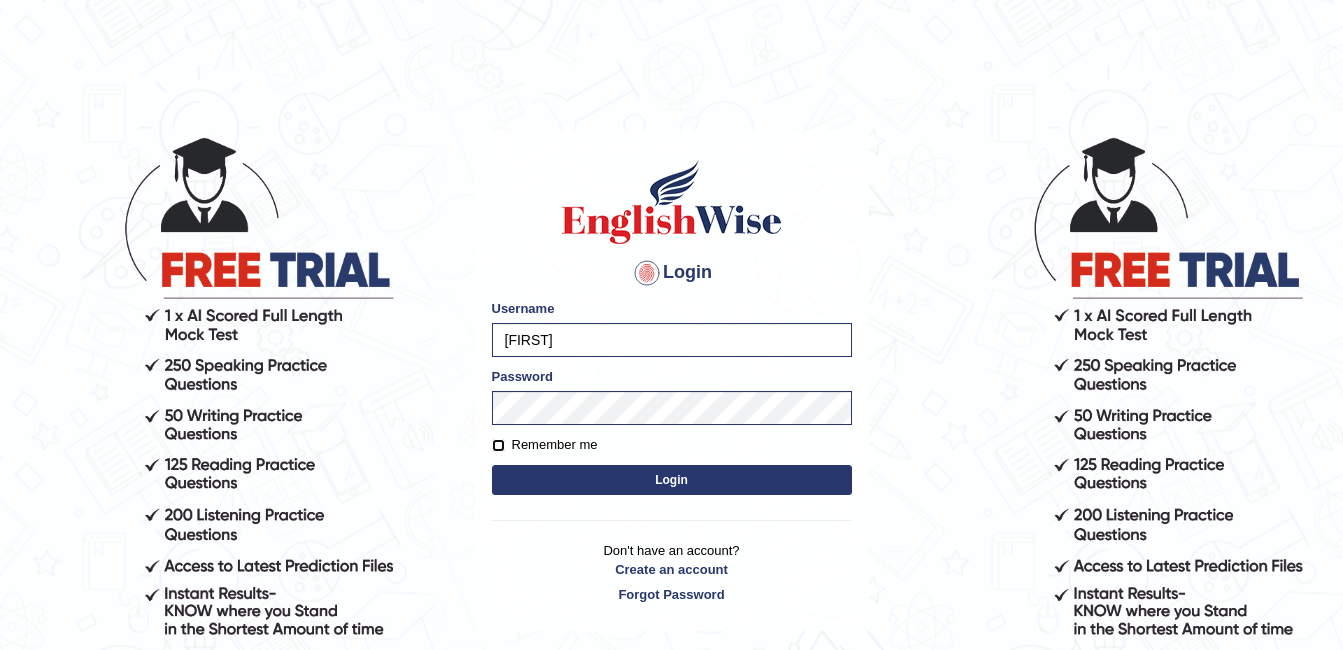 click on "Remember me" at bounding box center (498, 445) 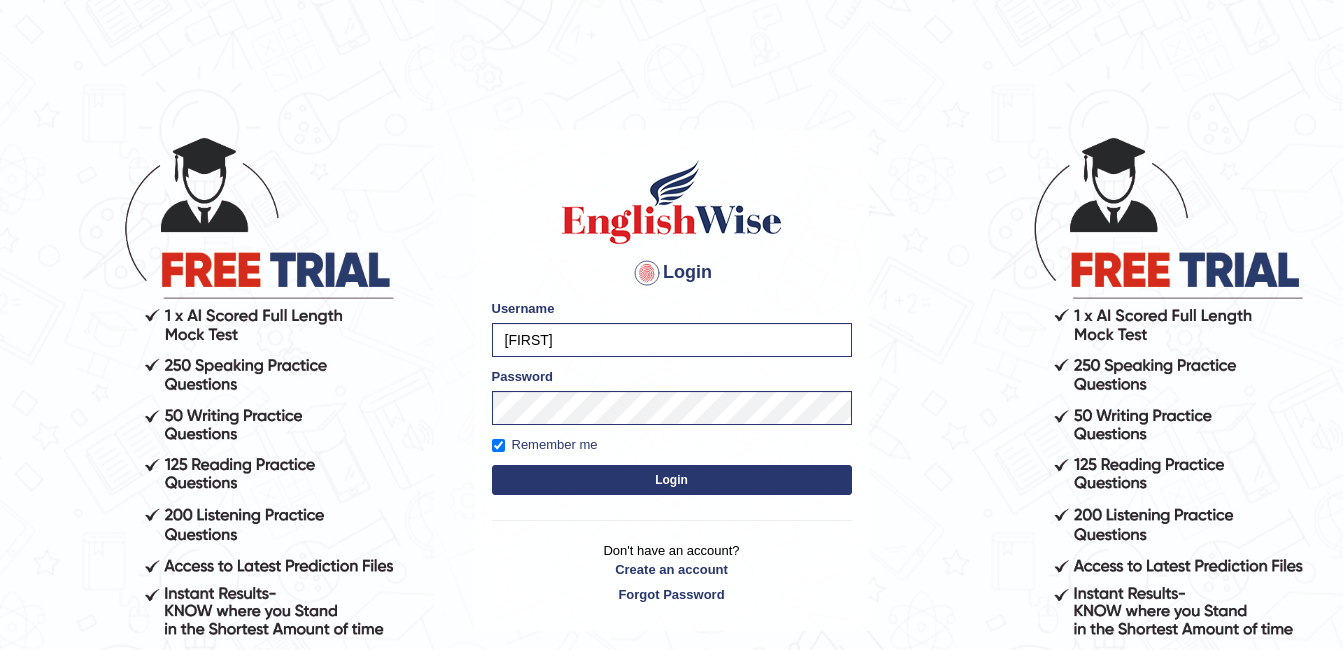 click on "Login" at bounding box center [672, 480] 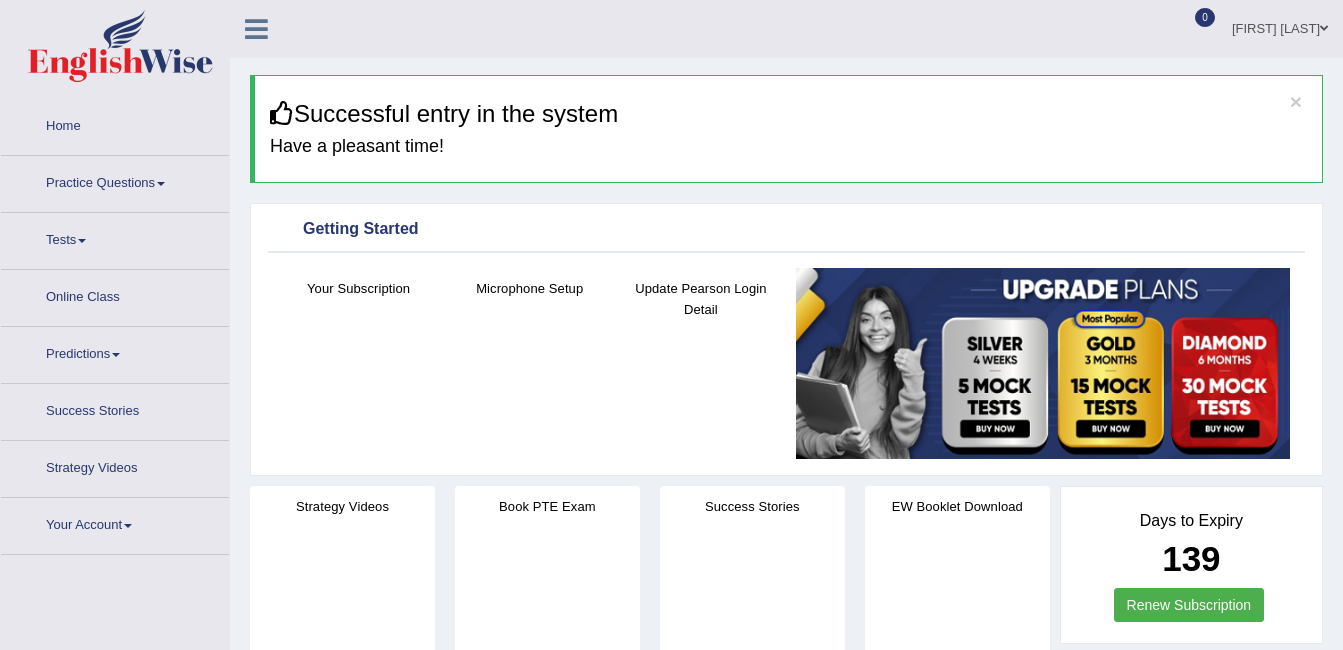 scroll, scrollTop: 0, scrollLeft: 0, axis: both 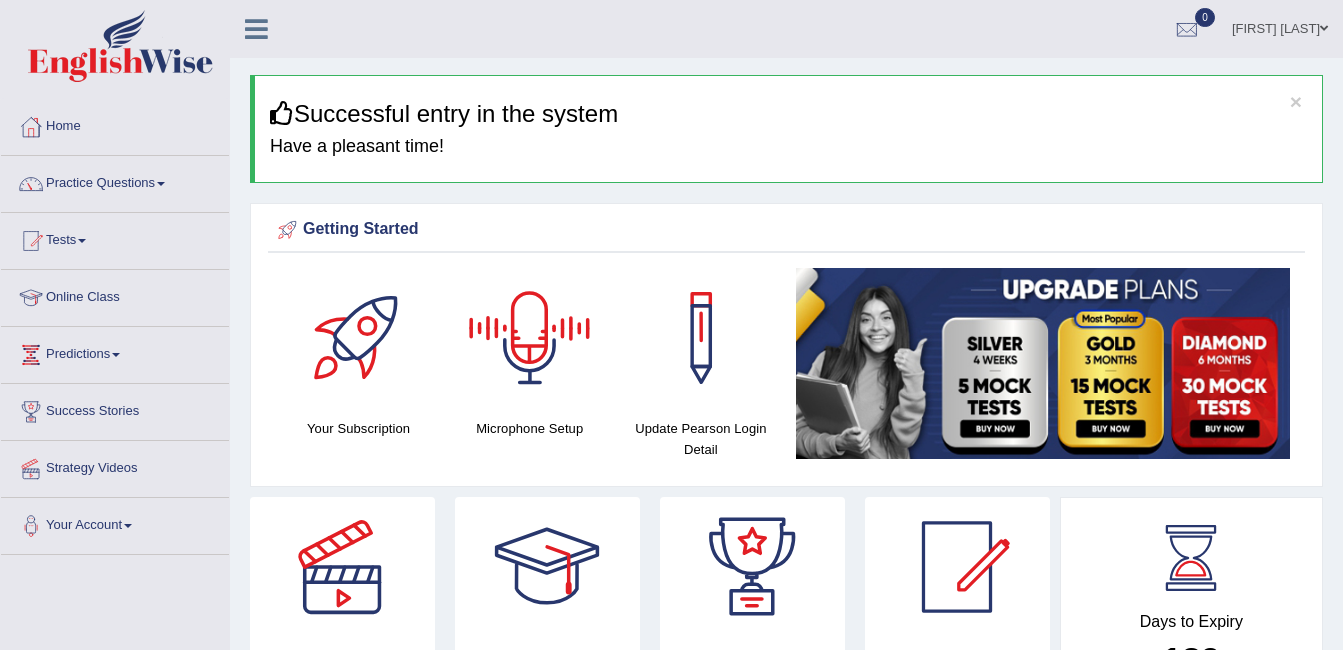click at bounding box center [530, 338] 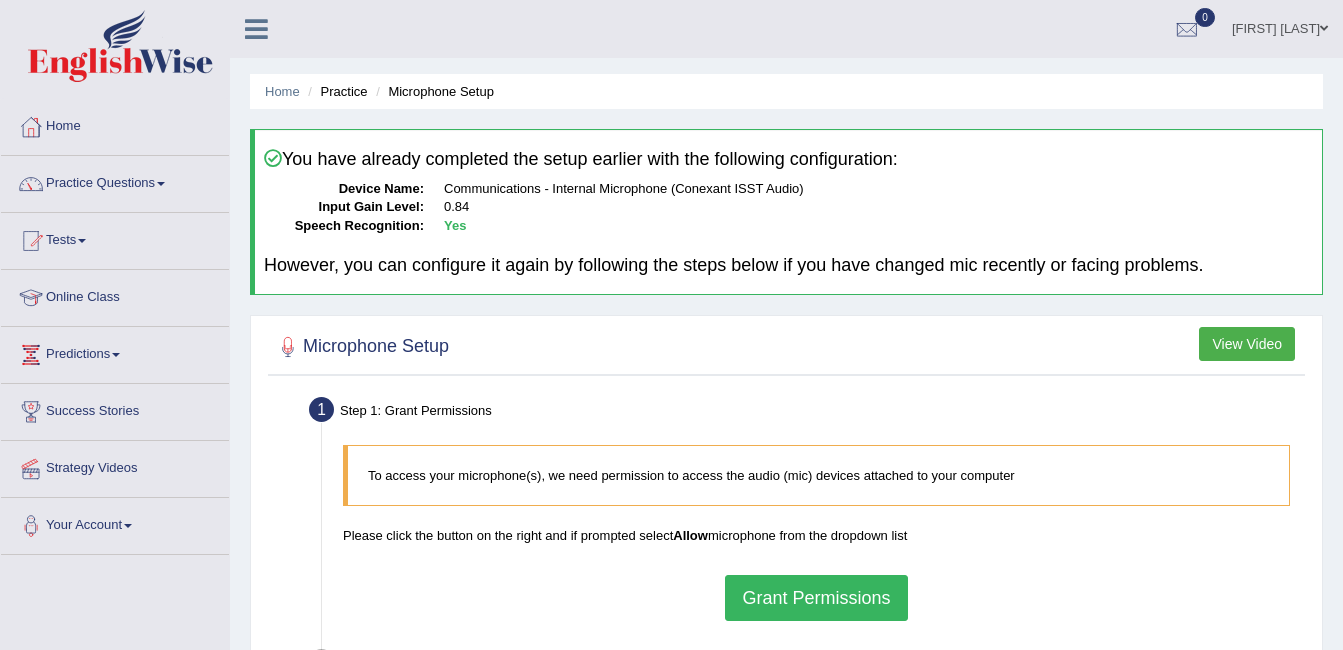 scroll, scrollTop: 0, scrollLeft: 0, axis: both 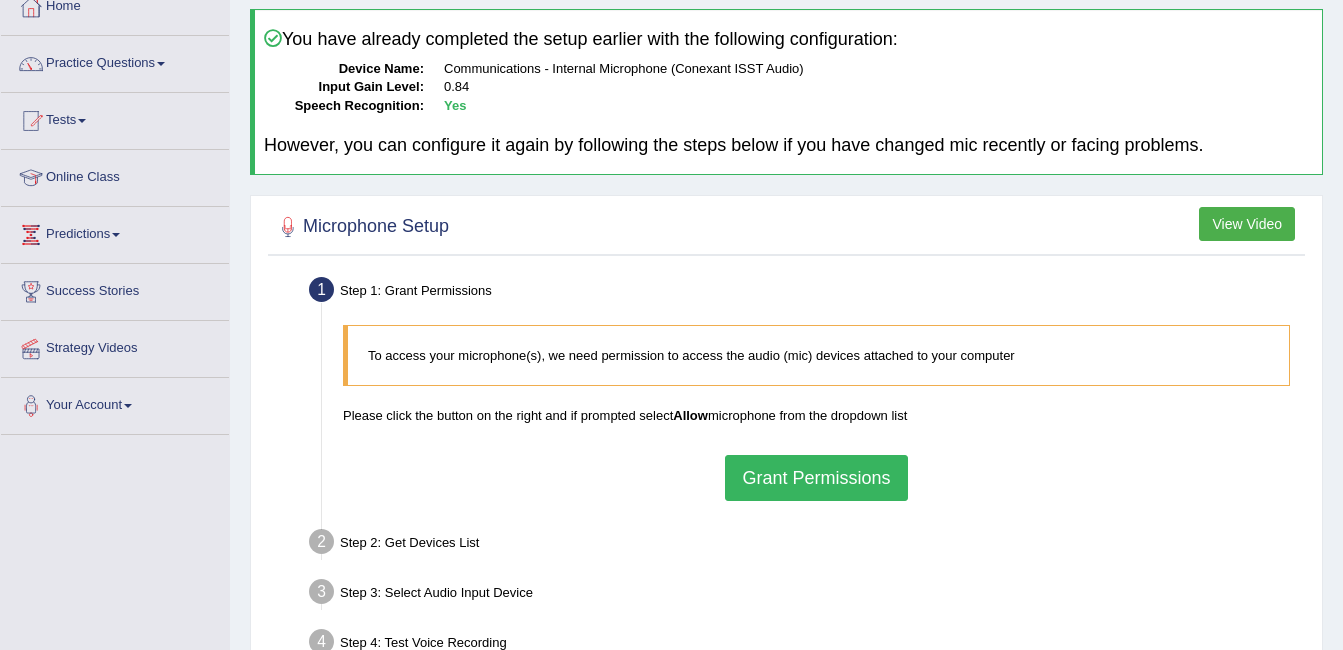 click on "View Video" at bounding box center [1247, 224] 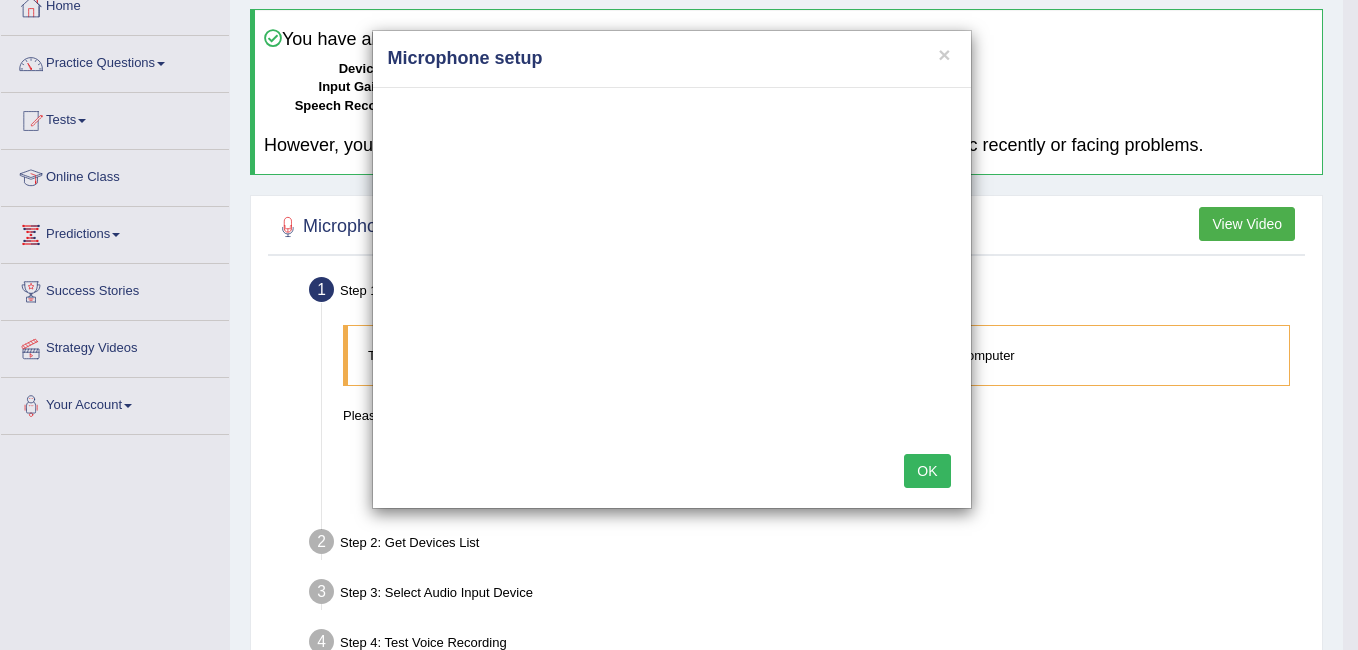 click on "OK" at bounding box center (927, 471) 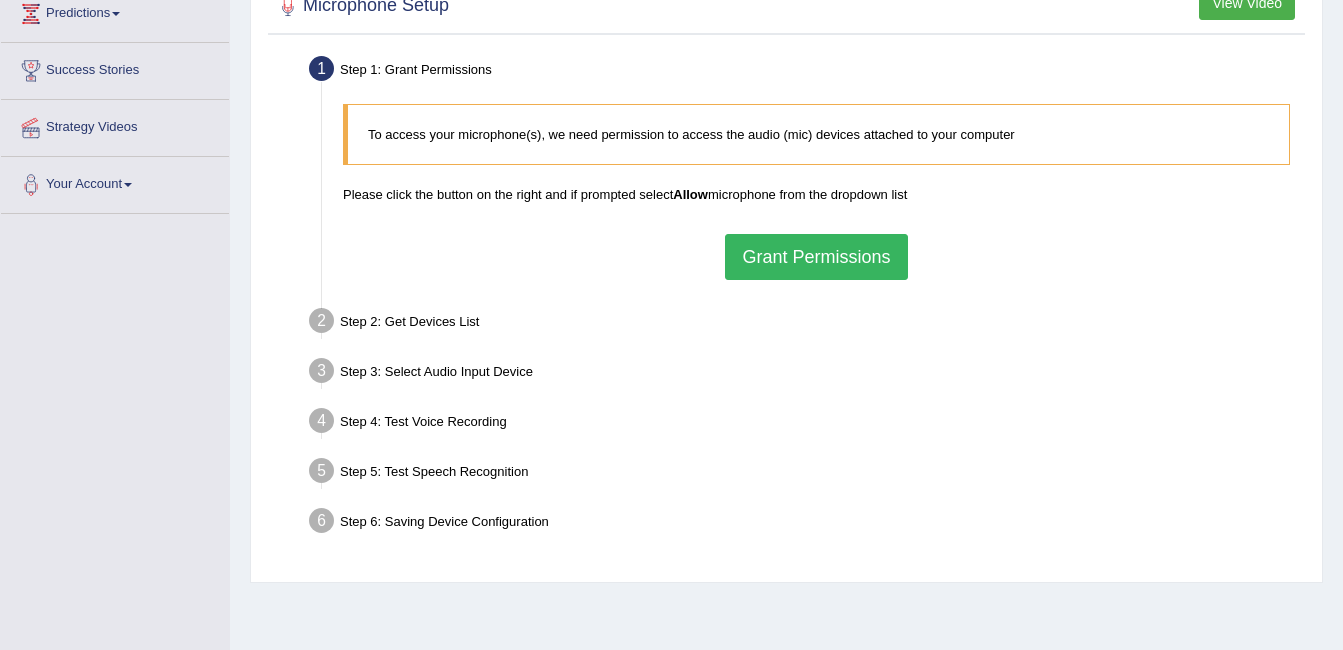 scroll, scrollTop: 360, scrollLeft: 0, axis: vertical 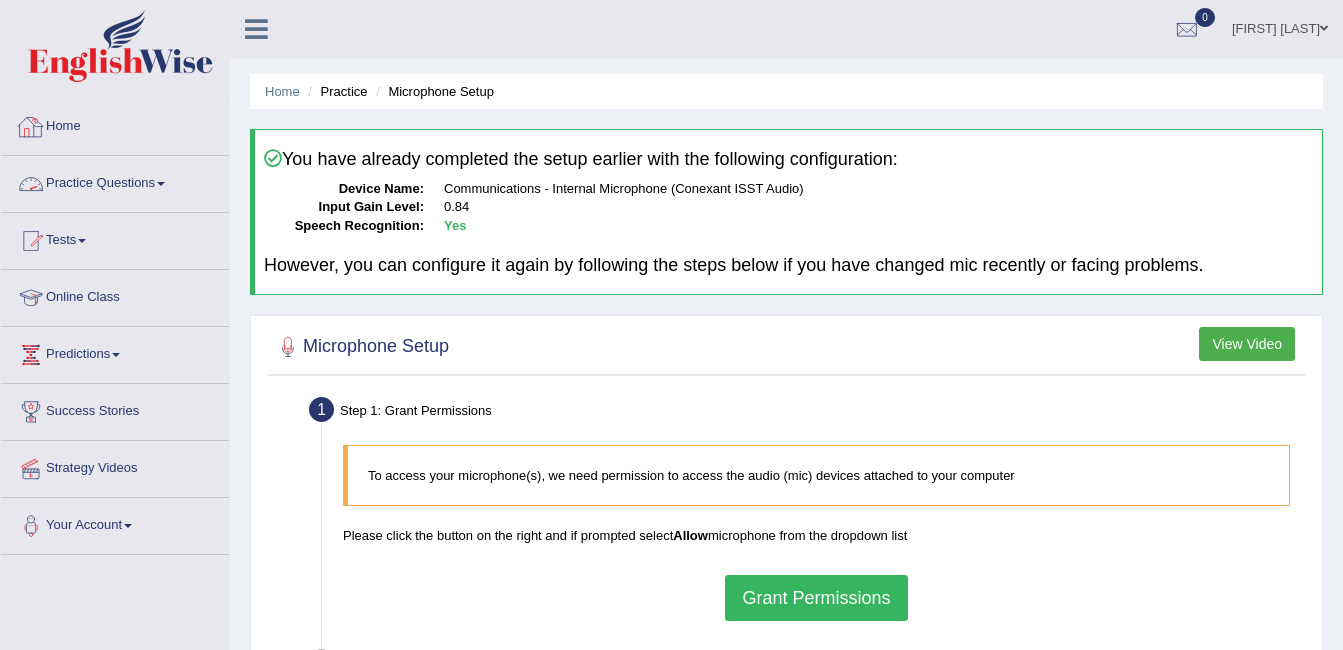 click on "Home" at bounding box center (115, 124) 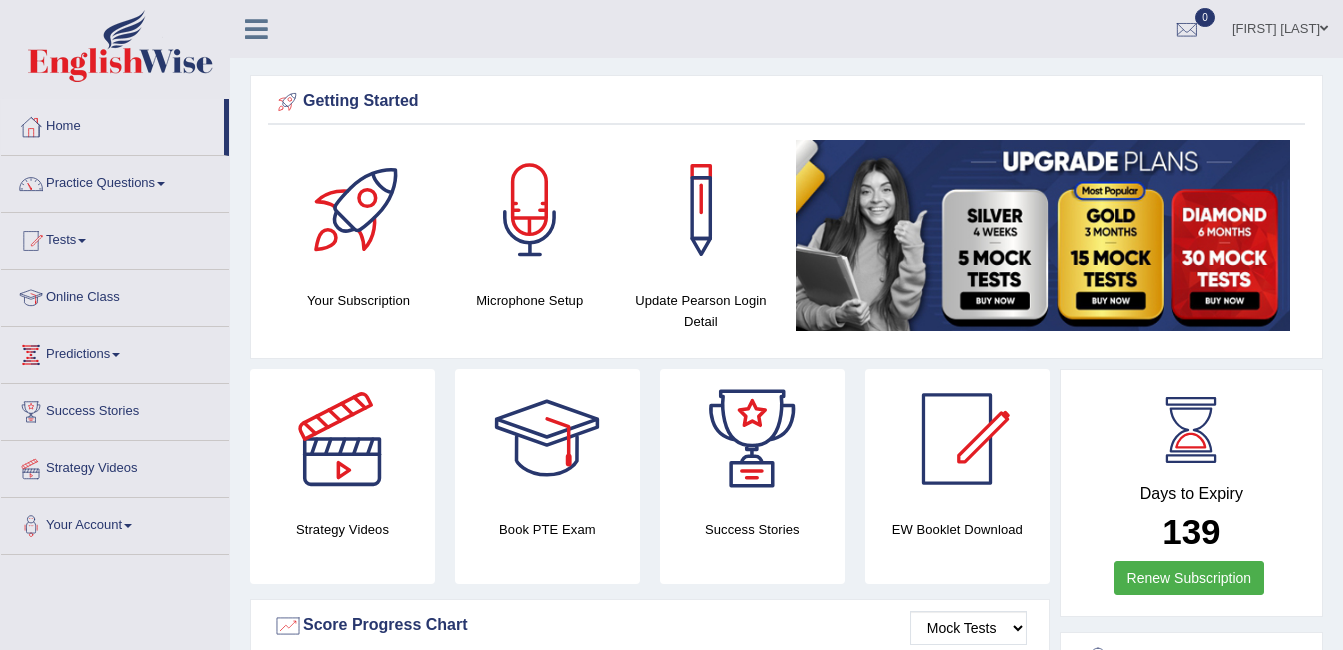 scroll, scrollTop: 0, scrollLeft: 0, axis: both 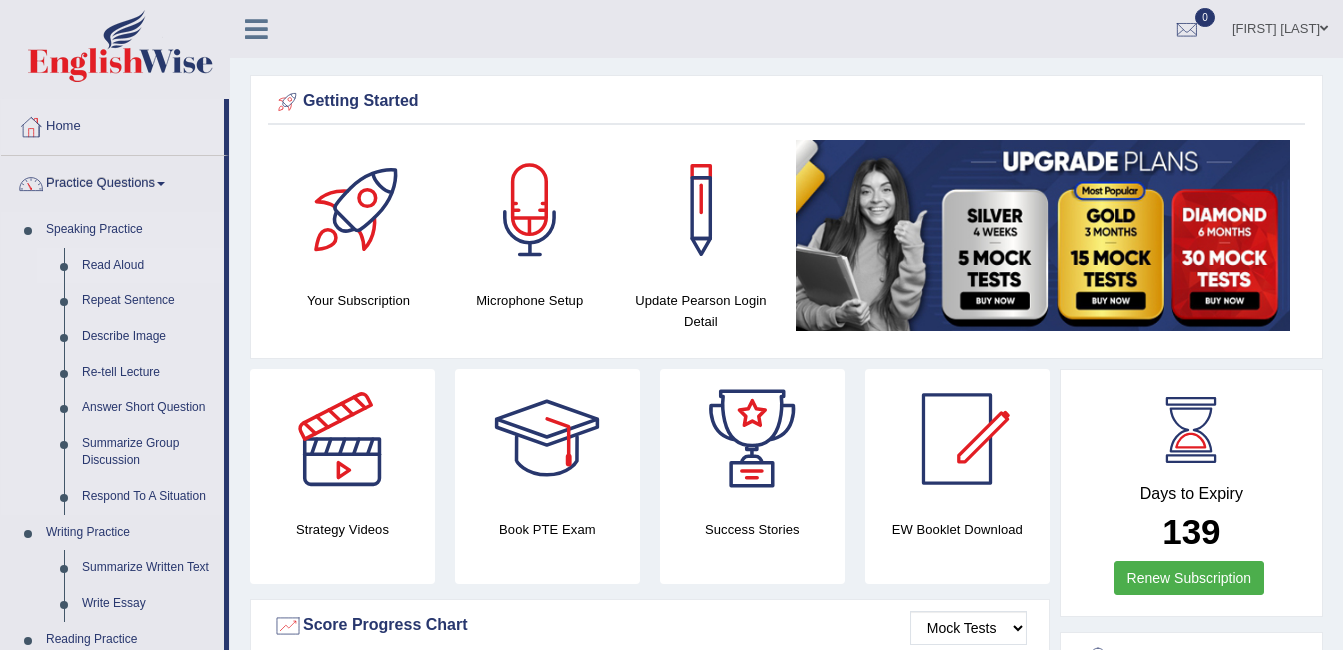 click on "Read Aloud" at bounding box center [148, 266] 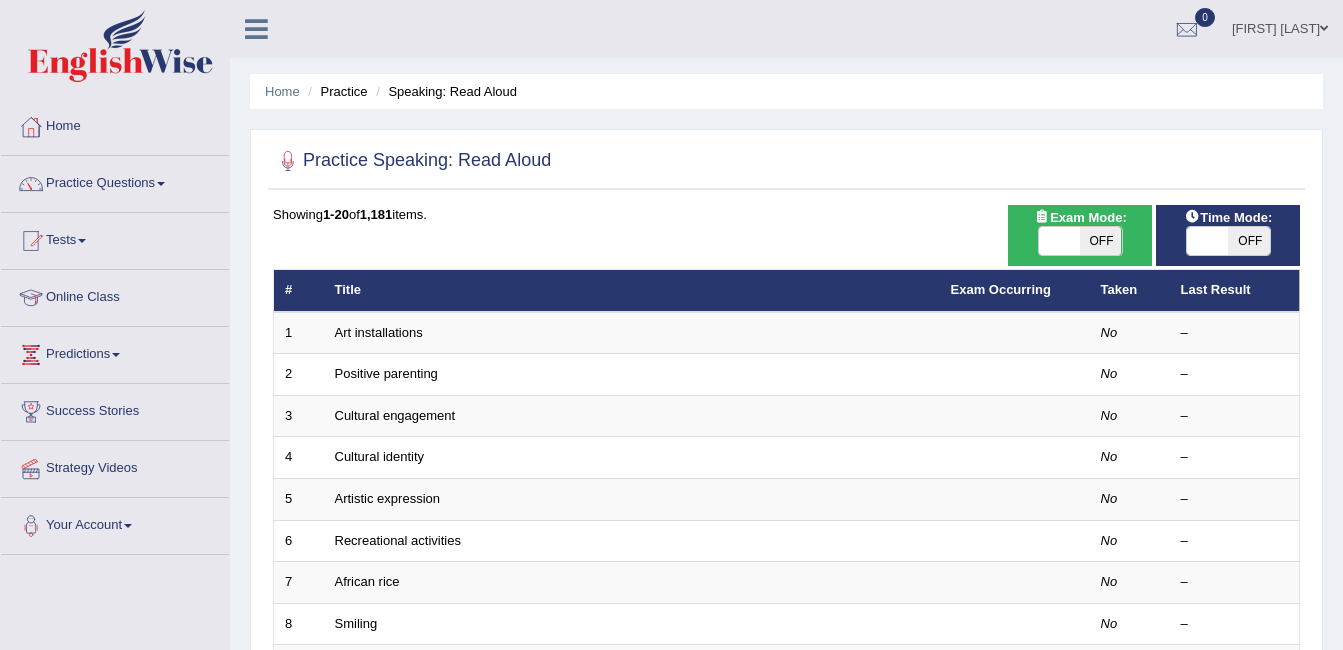 scroll, scrollTop: 0, scrollLeft: 0, axis: both 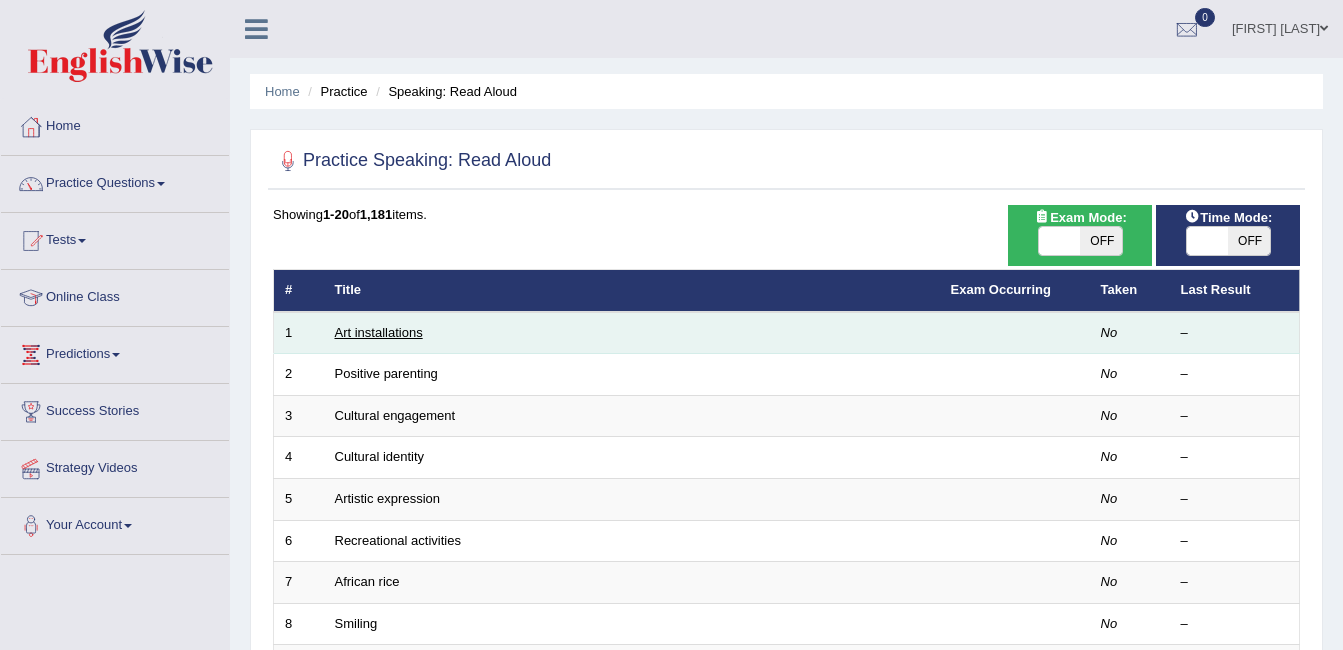 click on "Art installations" at bounding box center (379, 332) 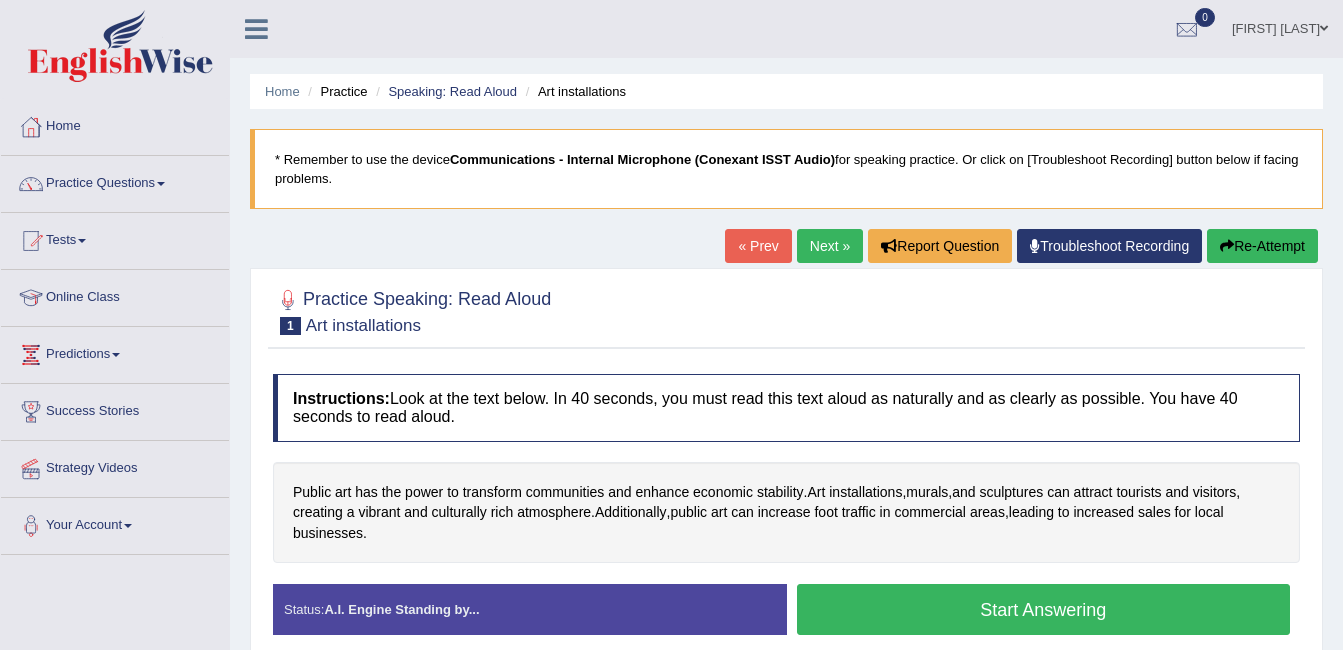 scroll, scrollTop: 0, scrollLeft: 0, axis: both 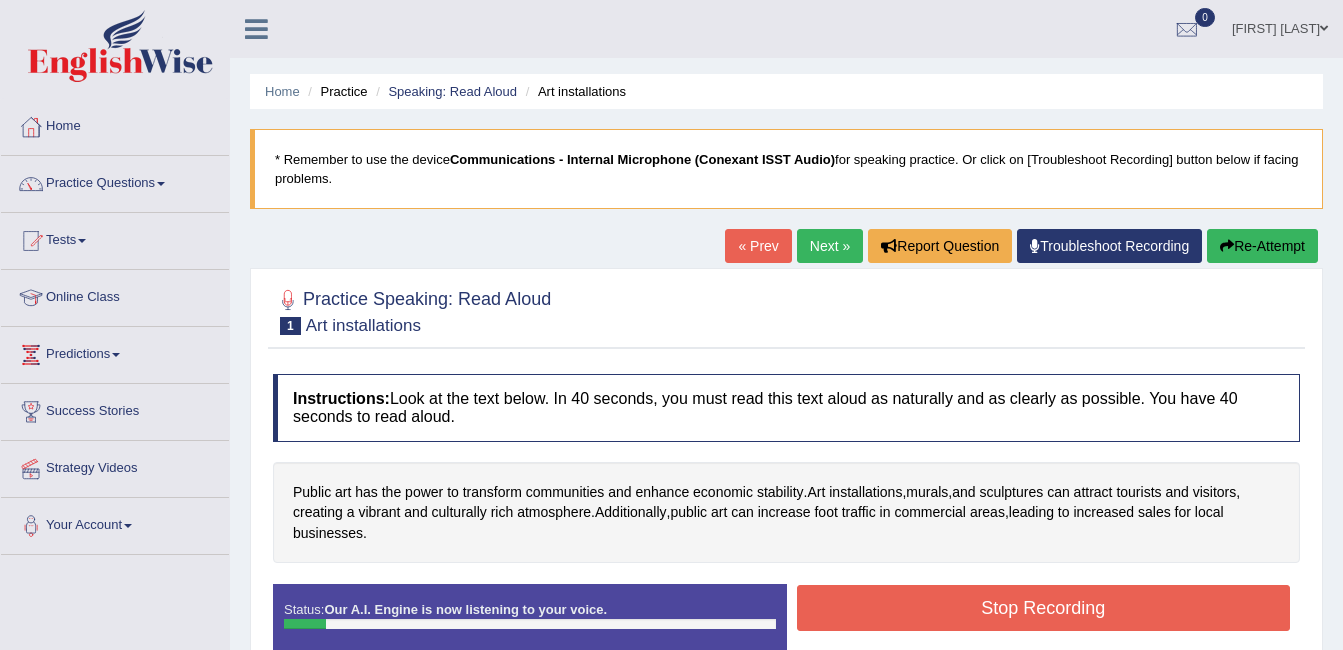 click on "Stop Recording" 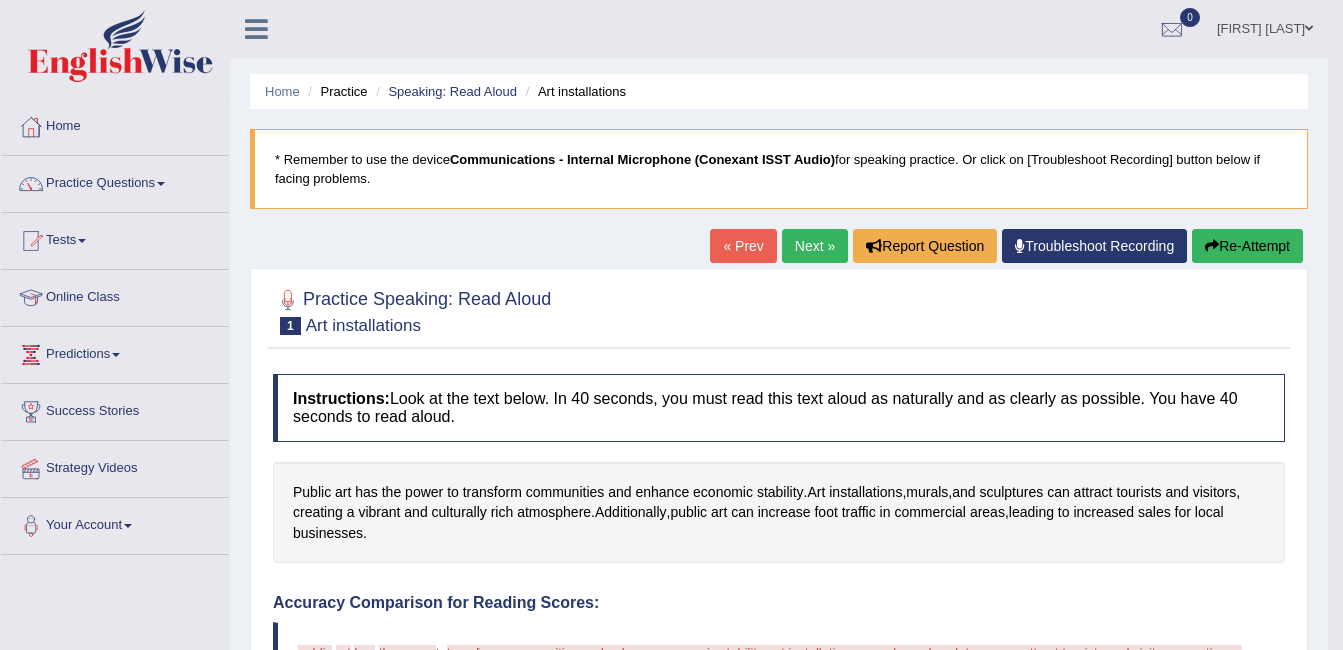 click on "Online Class" 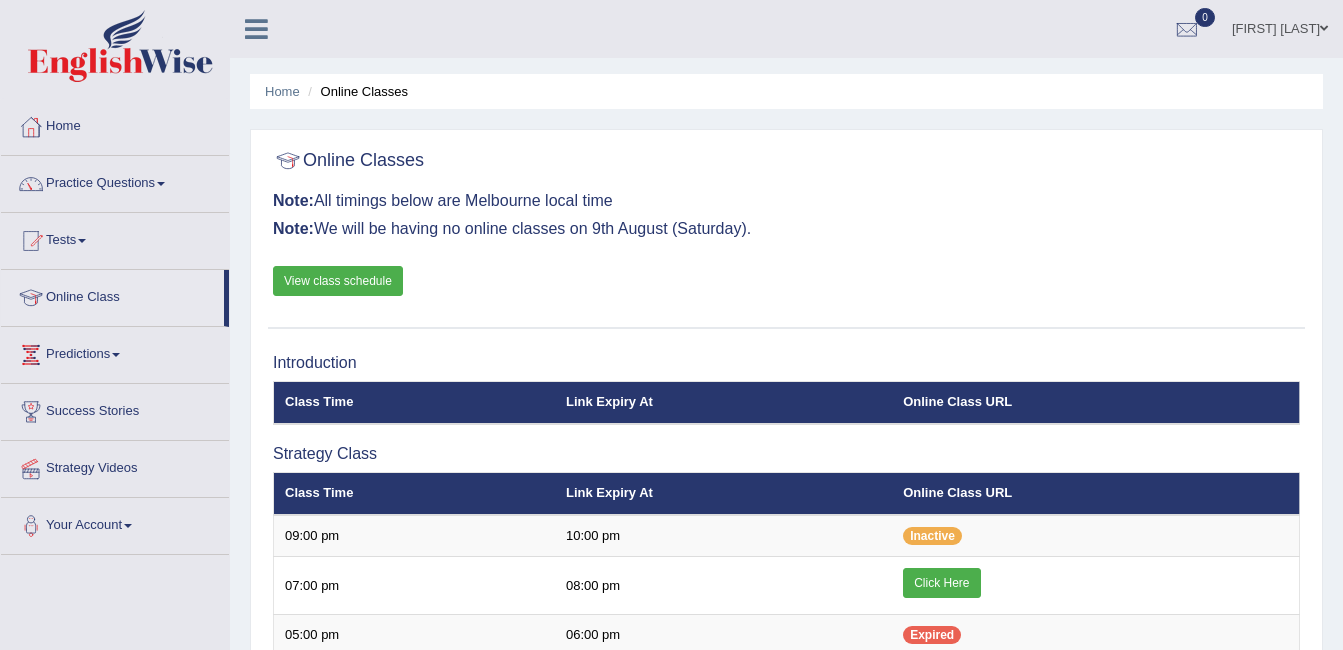 scroll, scrollTop: 0, scrollLeft: 0, axis: both 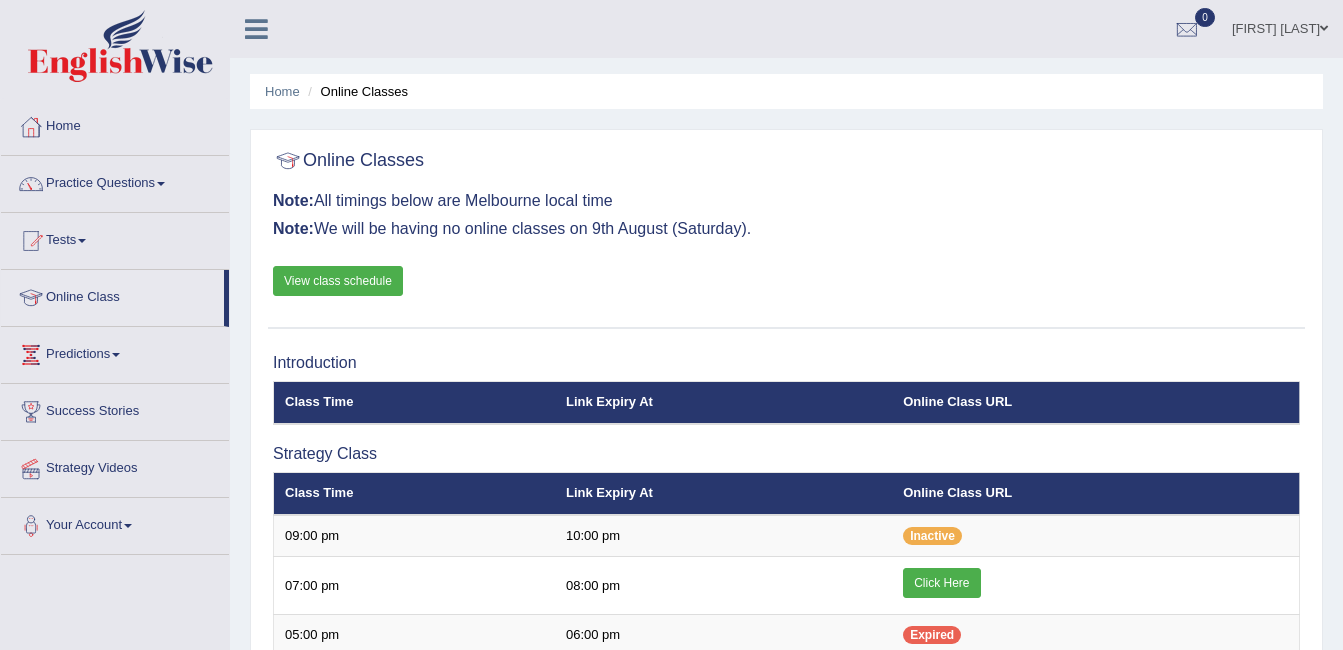 drag, startPoint x: 466, startPoint y: 200, endPoint x: 626, endPoint y: 197, distance: 160.02812 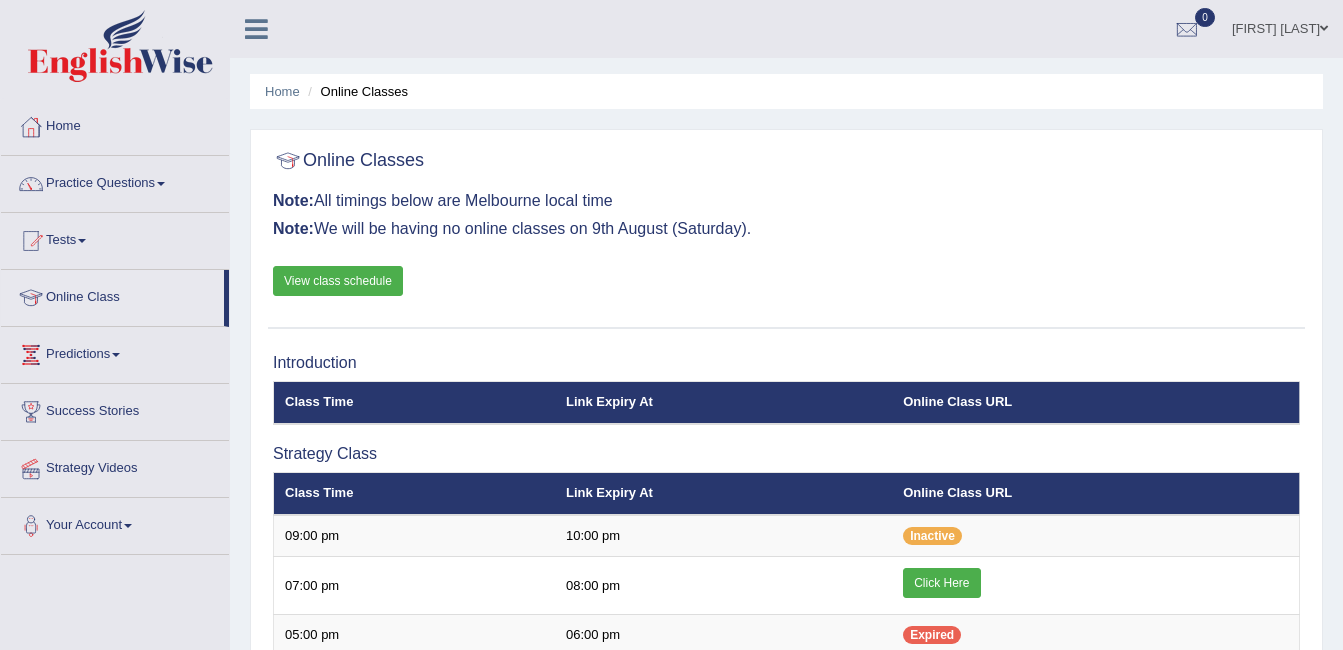 click on "Note:  All timings below are Melbourne local time" at bounding box center [786, 201] 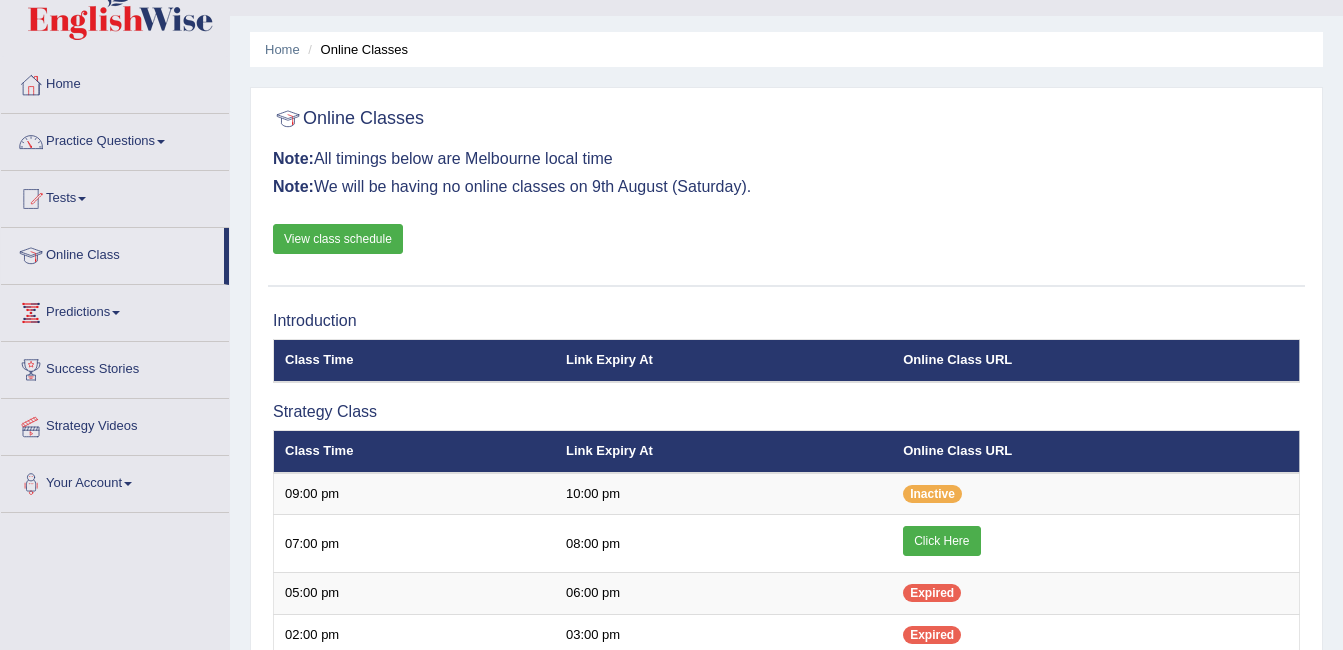 scroll, scrollTop: 44, scrollLeft: 0, axis: vertical 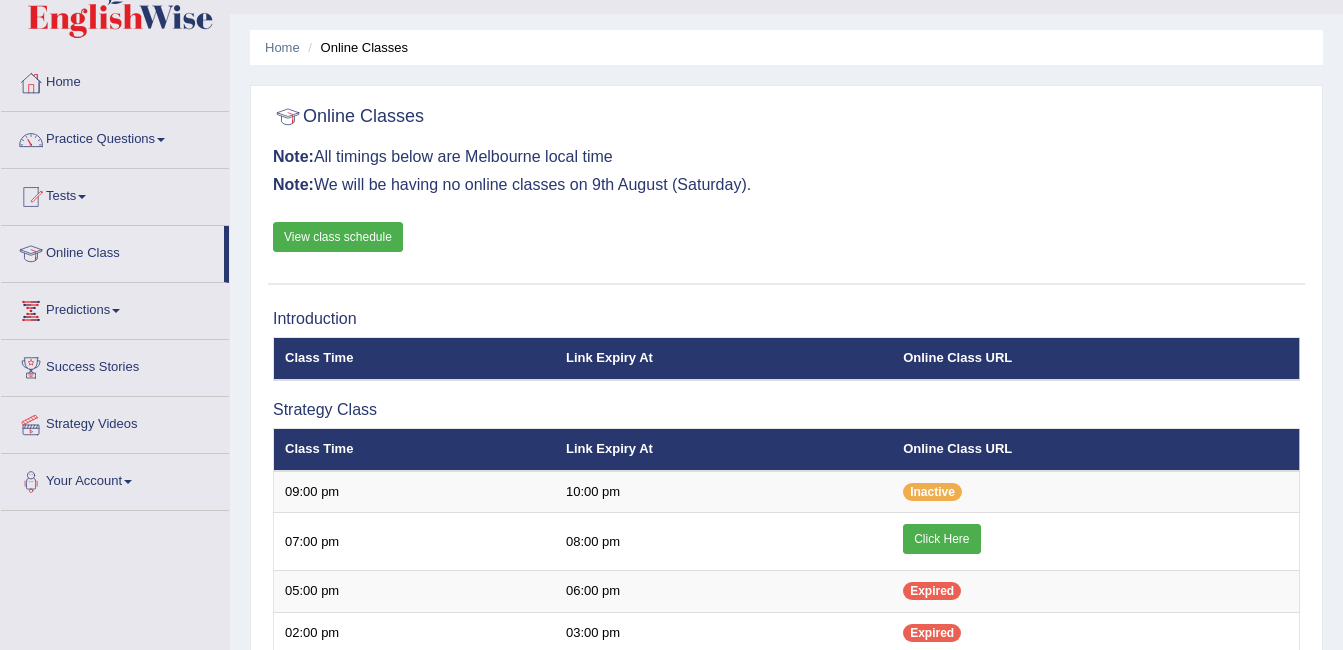 click on "Online Classes
Note:  All timings below are Melbourne local time
Note:  We will be having no online classes on 9th August (Saturday).
View class schedule" at bounding box center (786, 190) 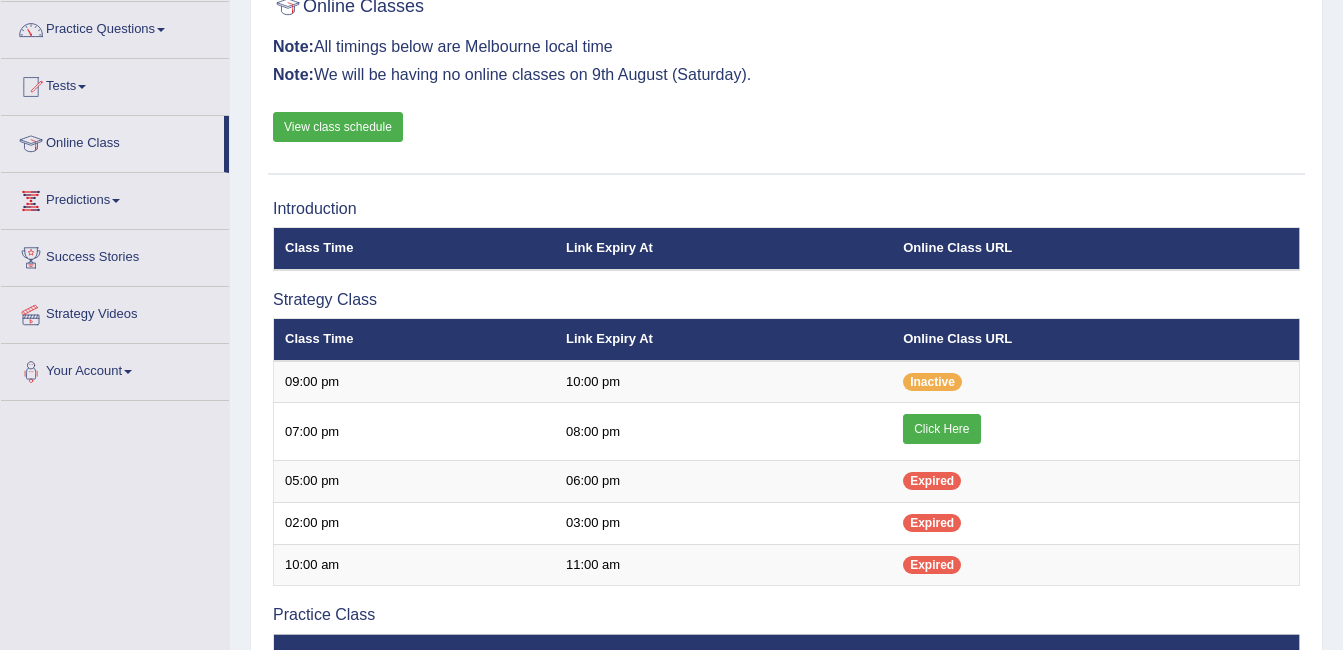 scroll, scrollTop: 173, scrollLeft: 0, axis: vertical 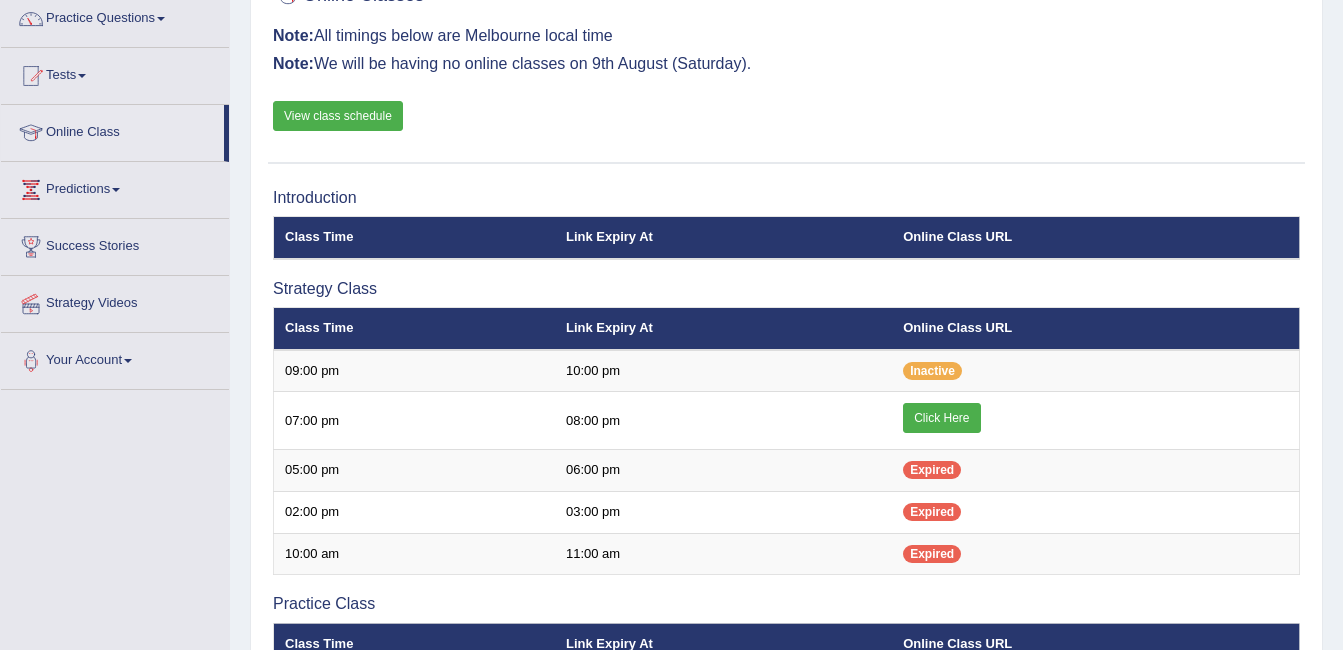 click on "View class schedule" at bounding box center [338, 116] 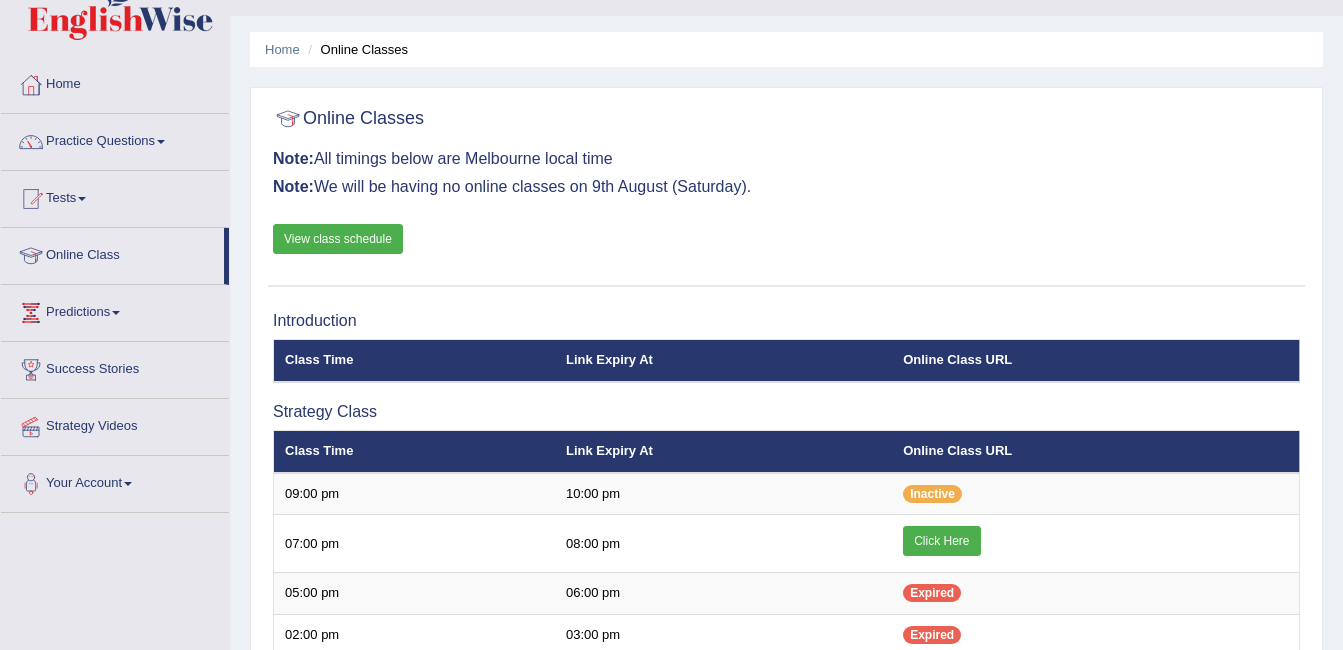scroll, scrollTop: 0, scrollLeft: 0, axis: both 